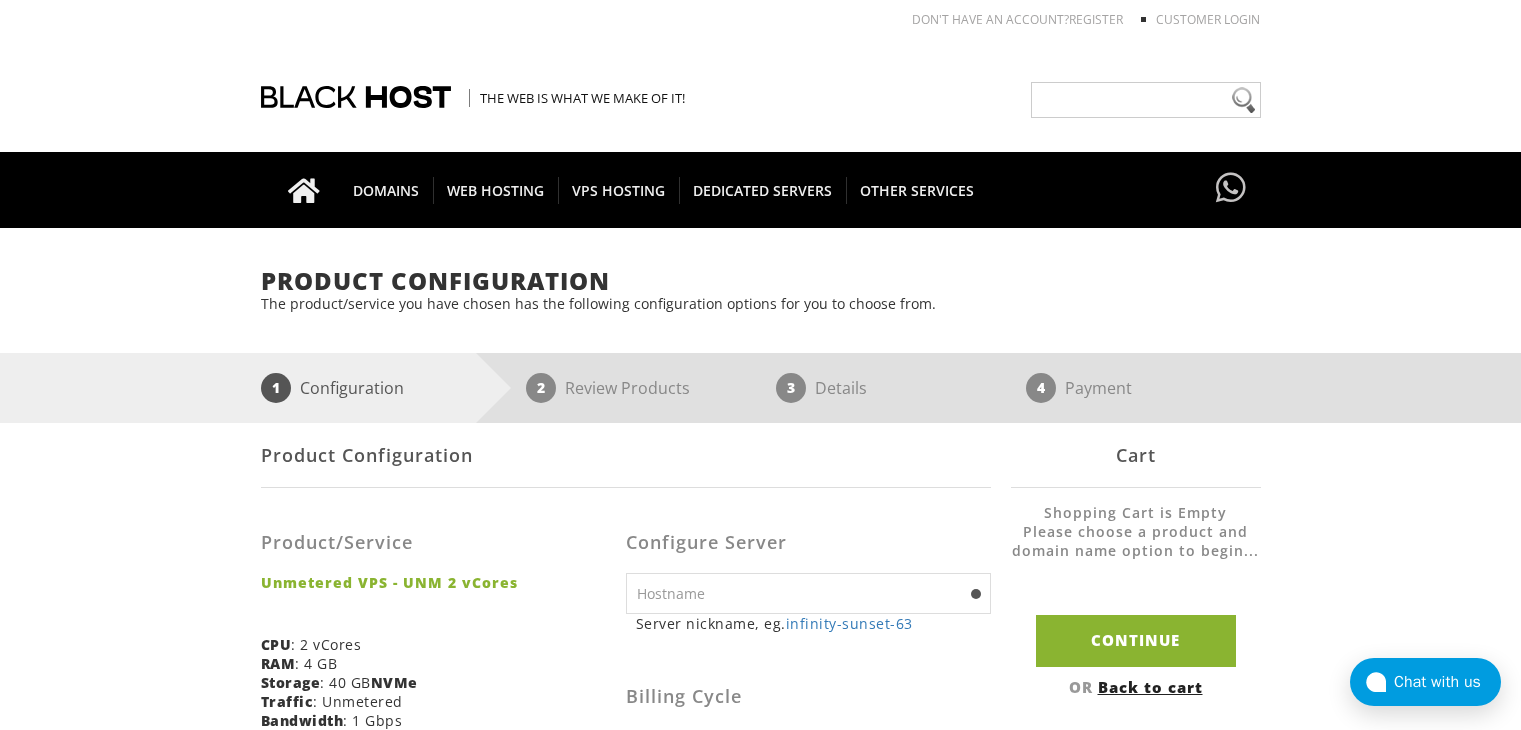 scroll, scrollTop: 0, scrollLeft: 0, axis: both 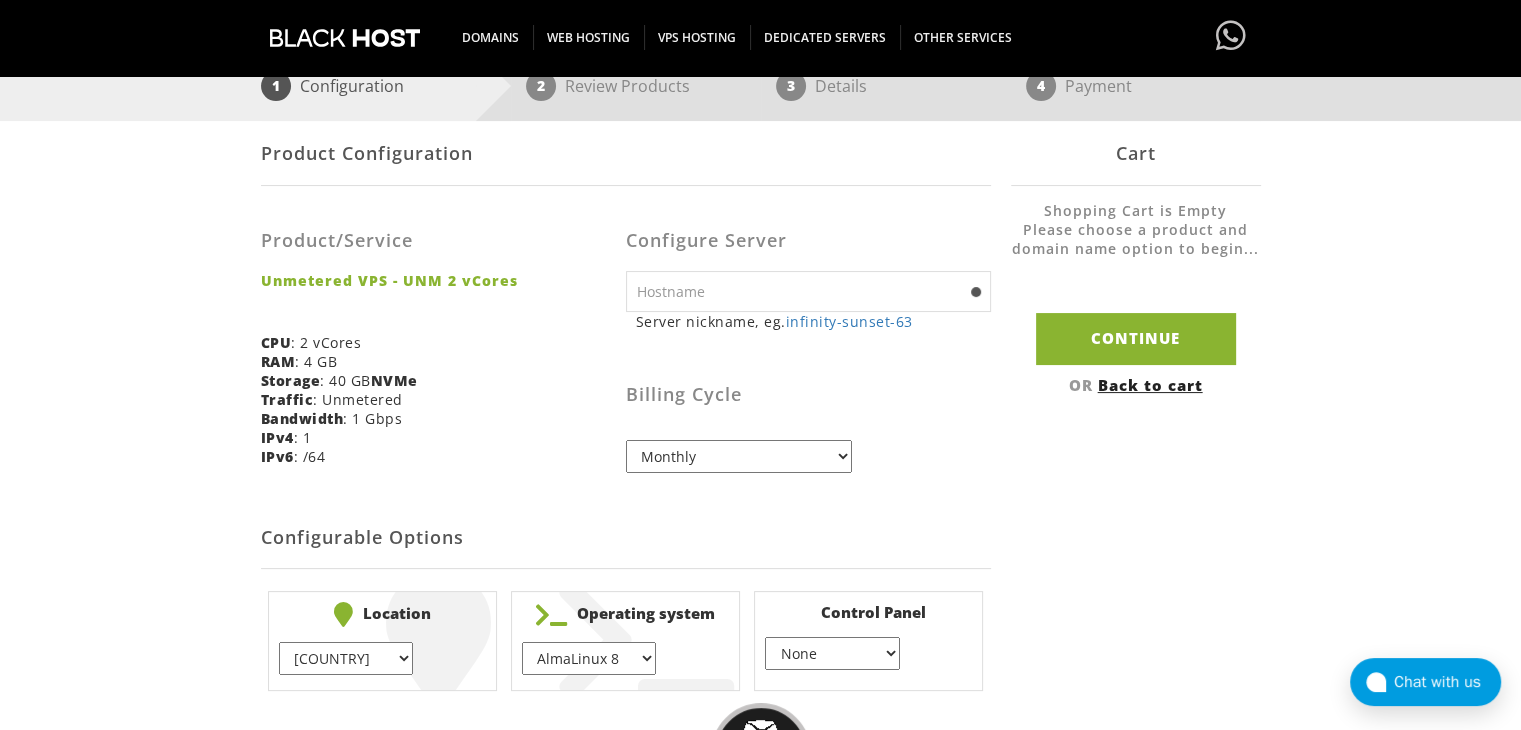 click on "Monthly Quarterly (Save: ~5%) Semi-Annually (Save: ~10%) Annually (Save: ~15%)
Biennially (Save: ~25%)" at bounding box center [739, 456] 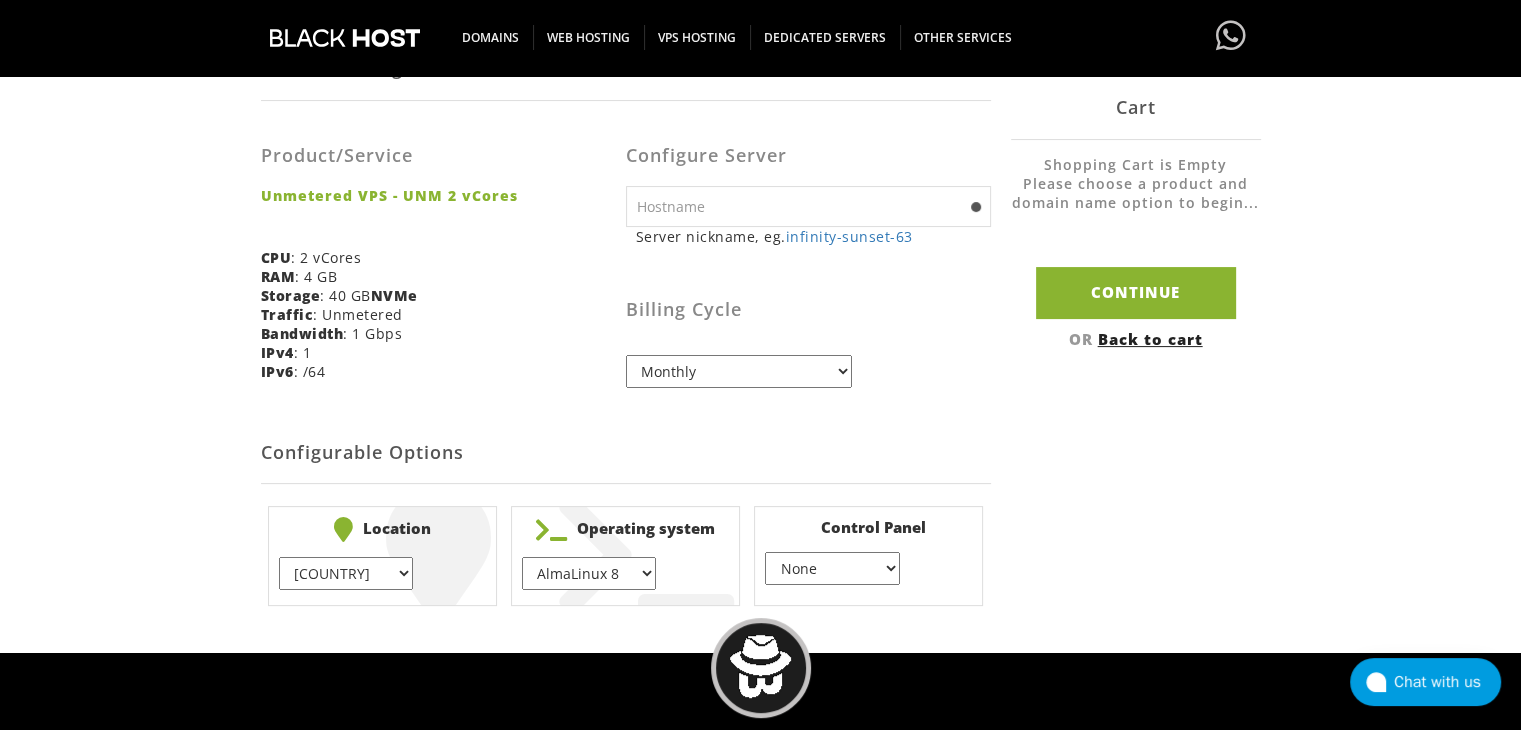scroll, scrollTop: 400, scrollLeft: 0, axis: vertical 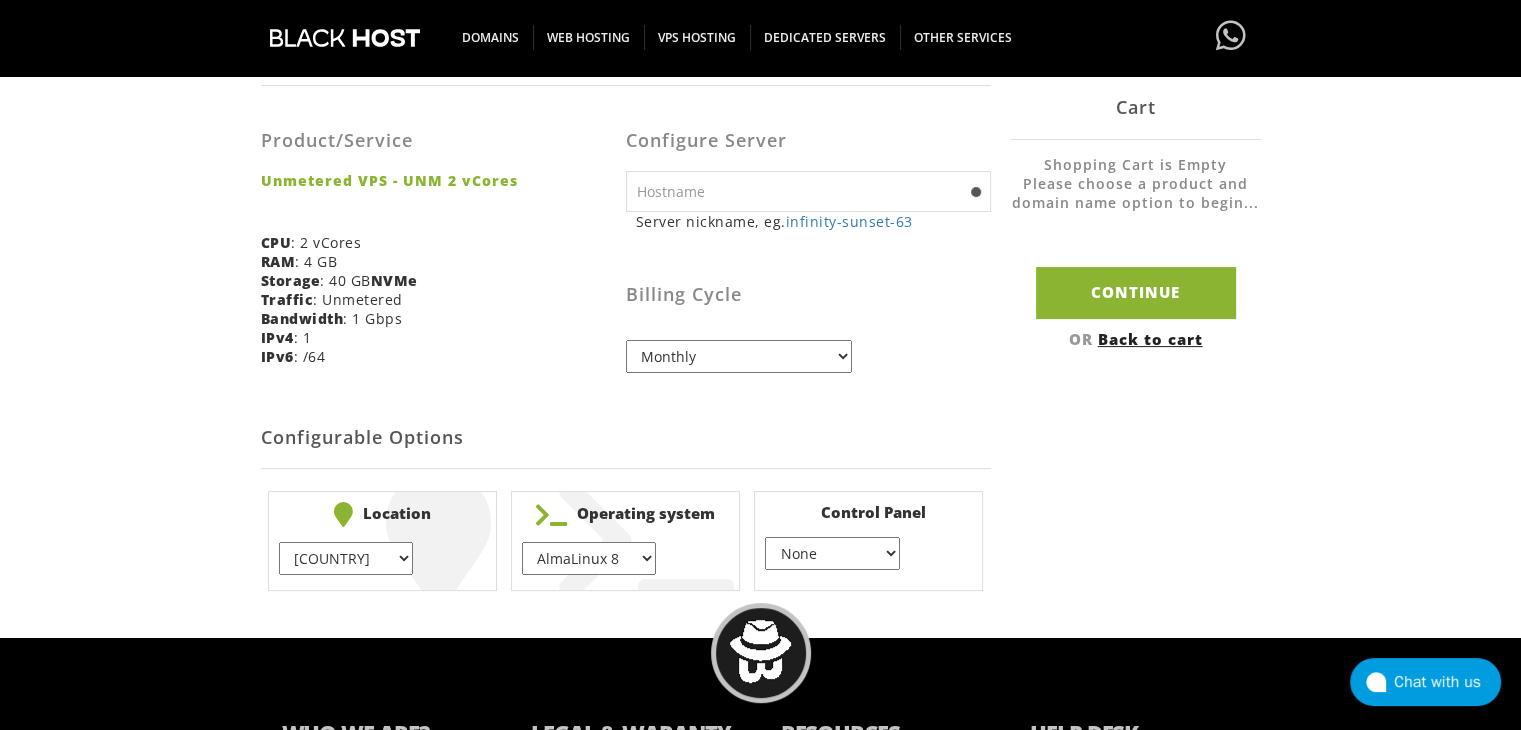 click on "[LOCATION]
}
[LOCATION]
}
[LOCATION]
}
[LOCATION]
}
[LOCATION]
}
[LOCATION]
}" at bounding box center [346, 558] 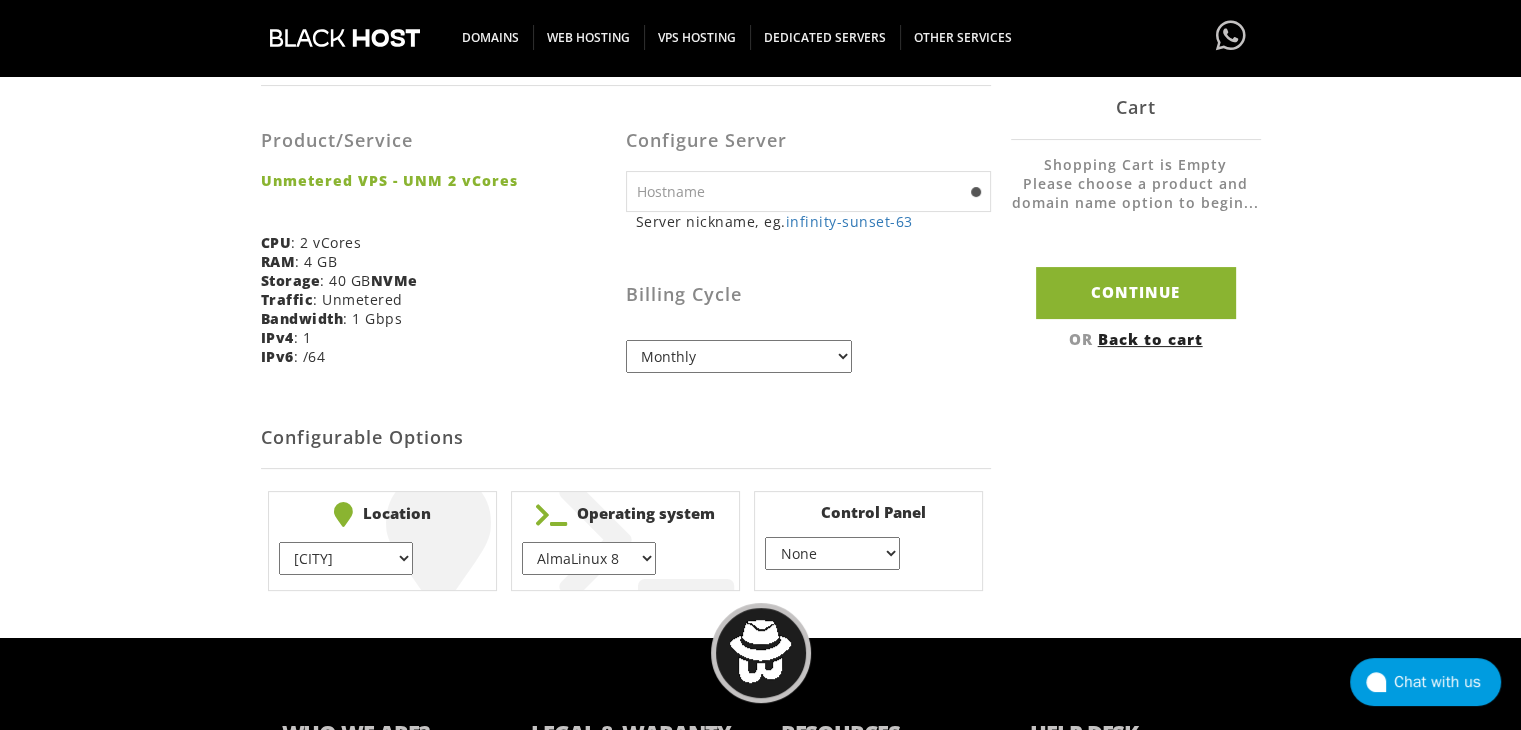 click on "[LOCATION]
}
[LOCATION]
}
[LOCATION]
}
[LOCATION]
}
[LOCATION]
}
[LOCATION]
}" at bounding box center [346, 558] 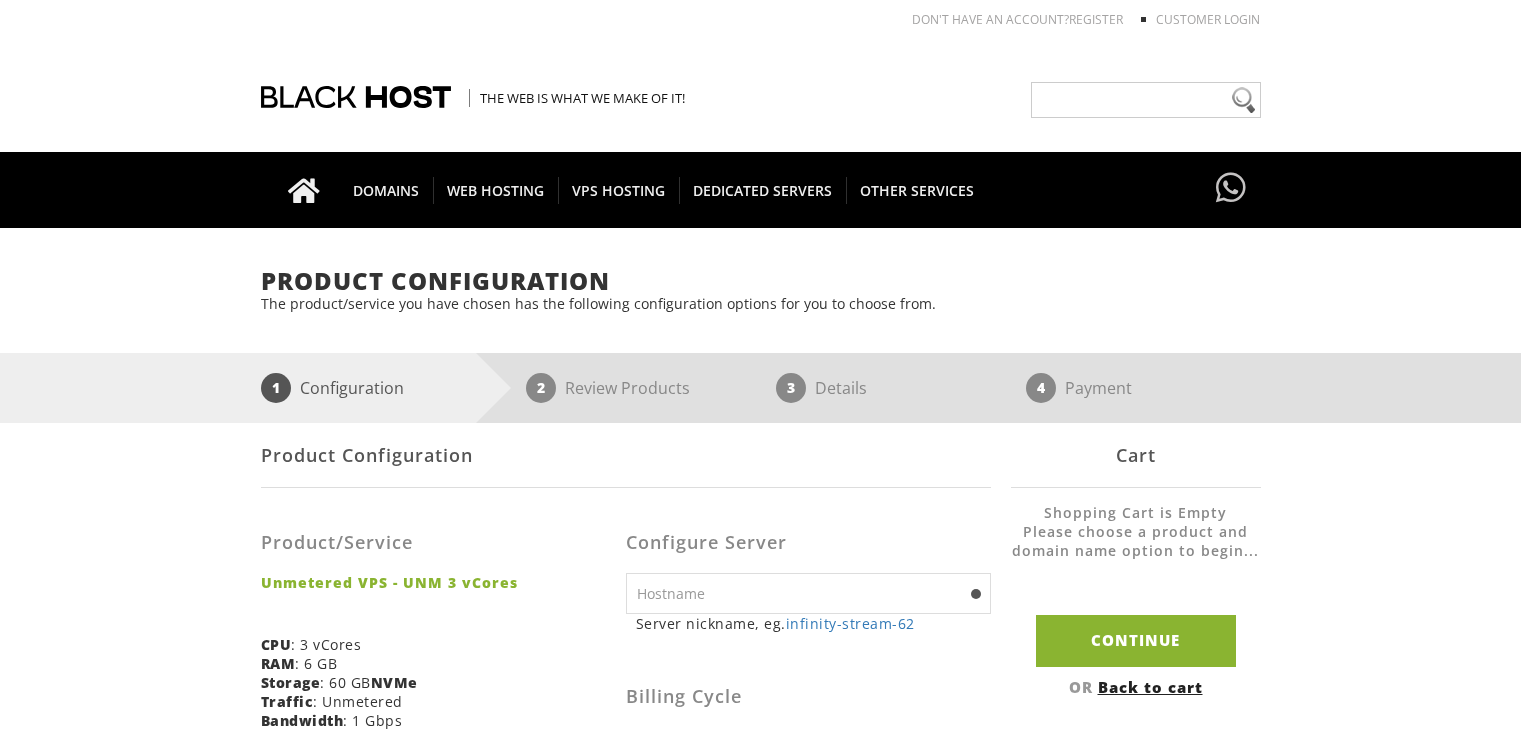 scroll, scrollTop: 0, scrollLeft: 0, axis: both 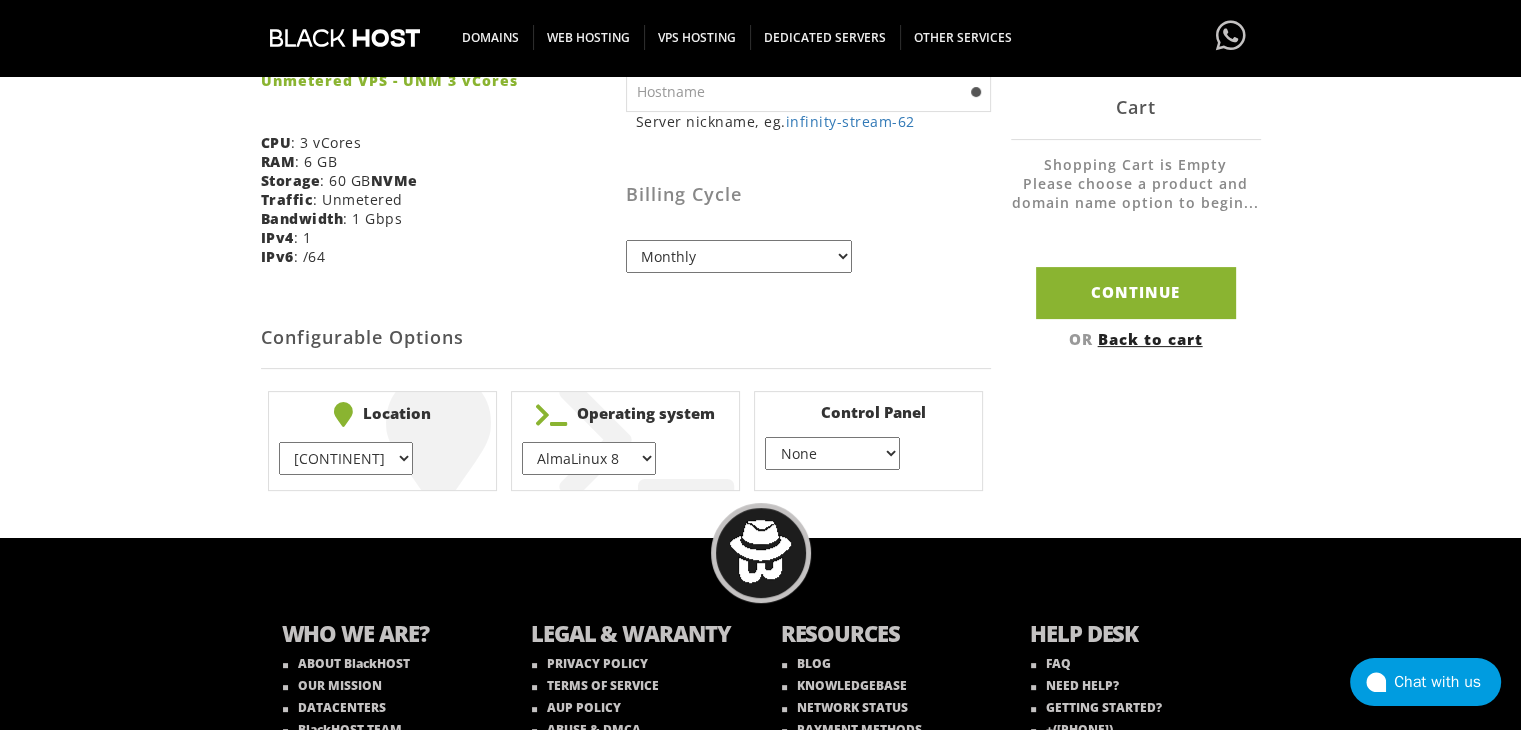 click on "None
}
Virtualmin
}
Cpanel
}
DirectAdmin
}" at bounding box center [832, 453] 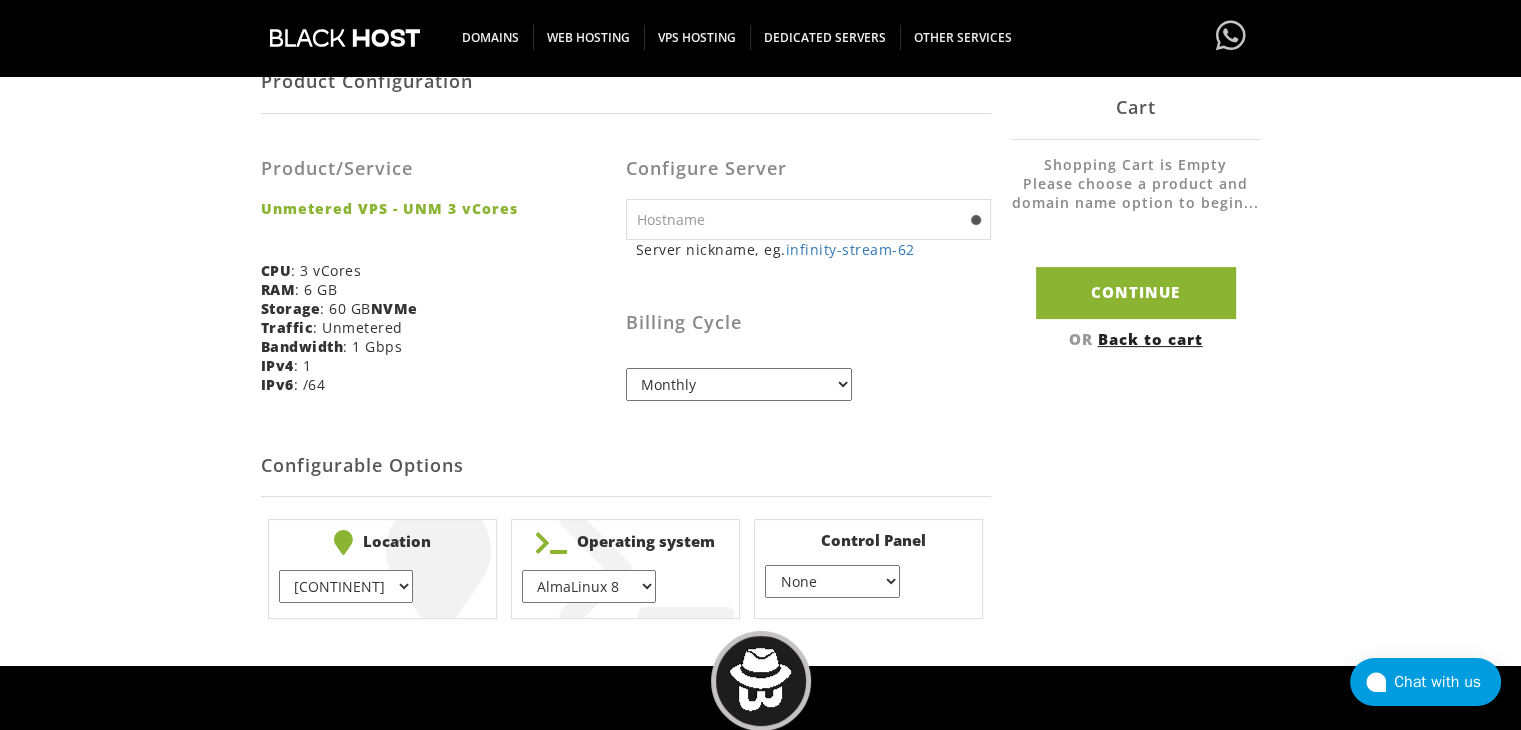 scroll, scrollTop: 400, scrollLeft: 0, axis: vertical 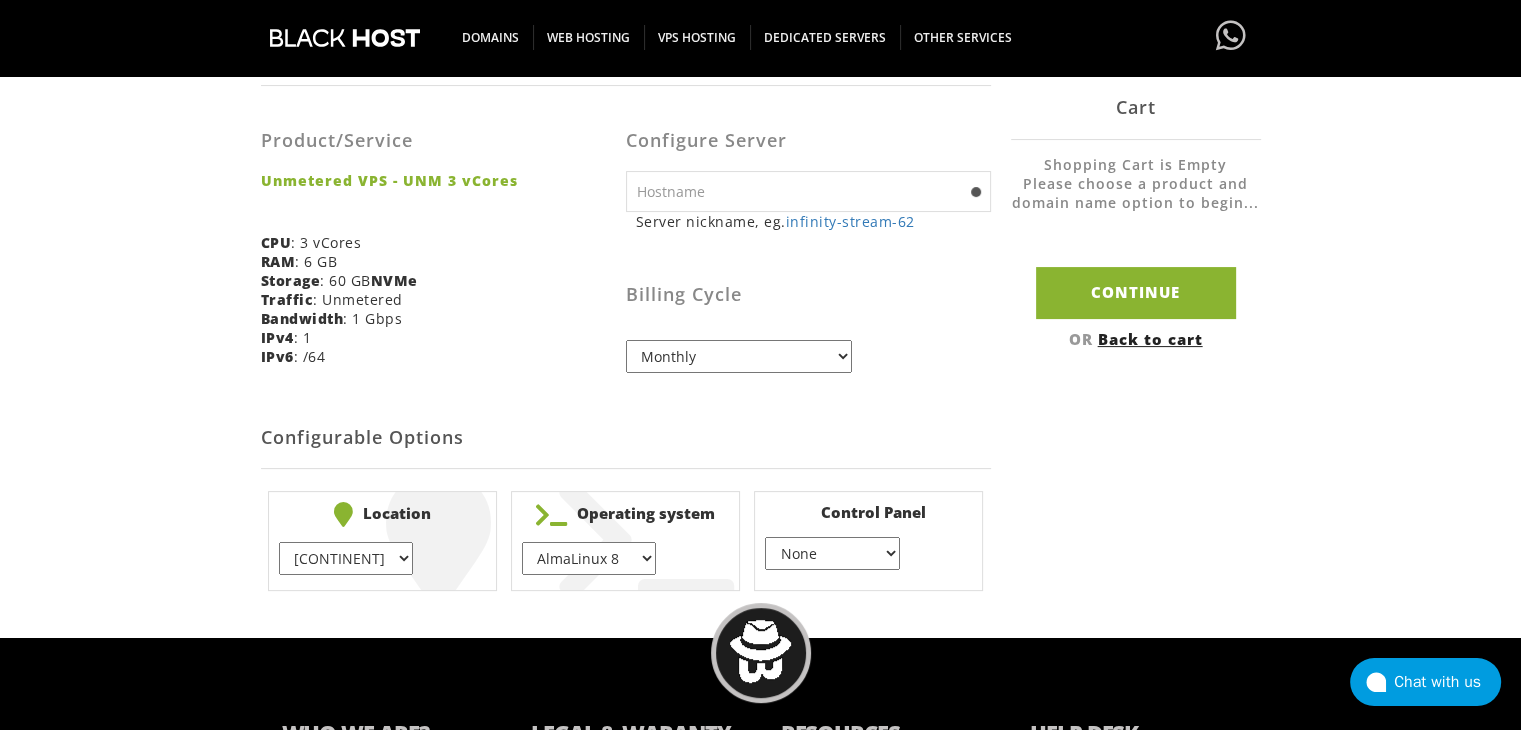click on "[LOCATION]
}
[LOCATION]
}
[LOCATION]
}
[LOCATION]
}
[LOCATION]
}
[LOCATION]
}" at bounding box center [346, 558] 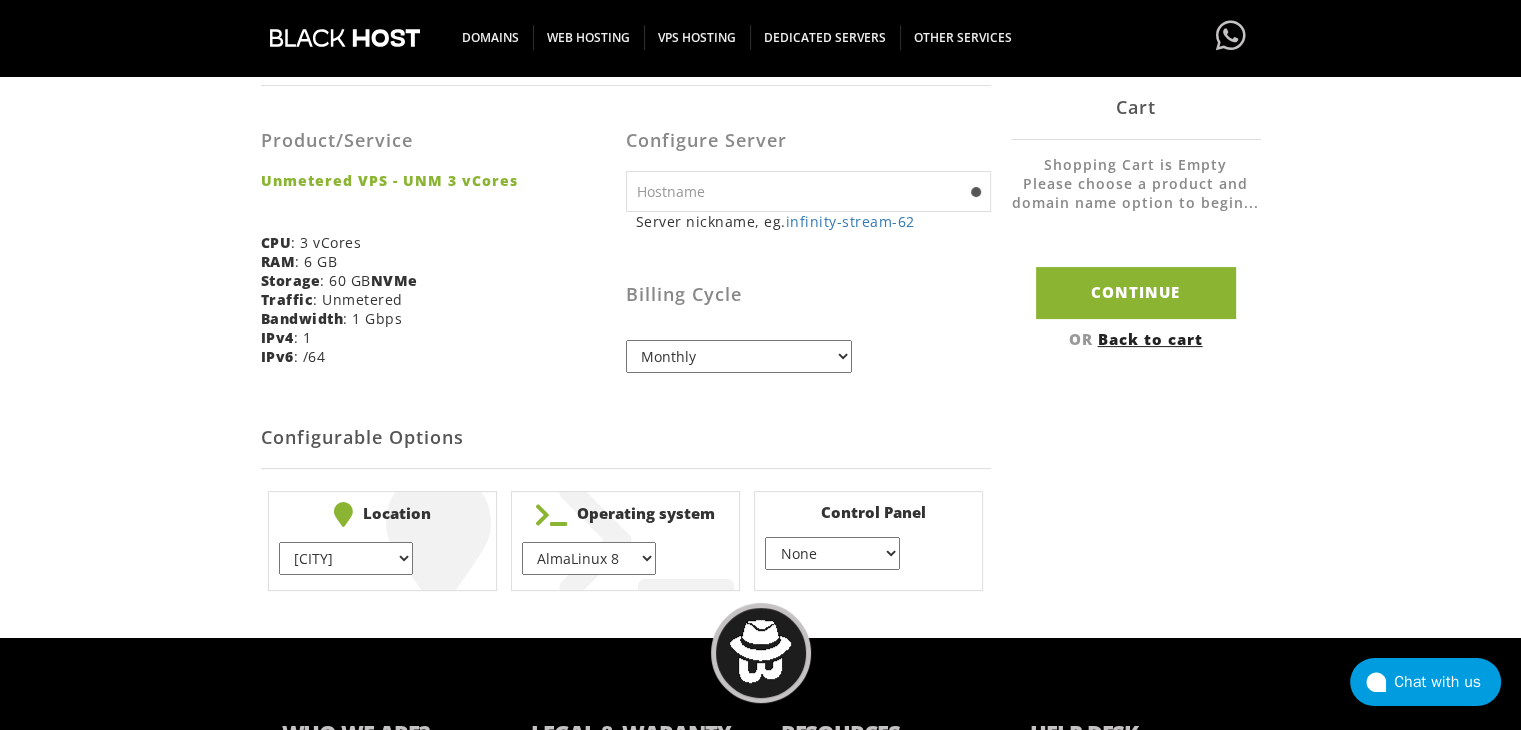 click on "[OS_NAME]
}
[OS_NAME]
}
[OS_NAME]
}
[OS_NAME]
}
[OS_NAME]
}
[OS_NAME]
}
[OS_NAME]
}
[OS_NAME]
}
[OS_NAME]
}
[OS_NAME]
}
[OS_NAME]
}
[OS_NAME]
}" at bounding box center [589, 558] 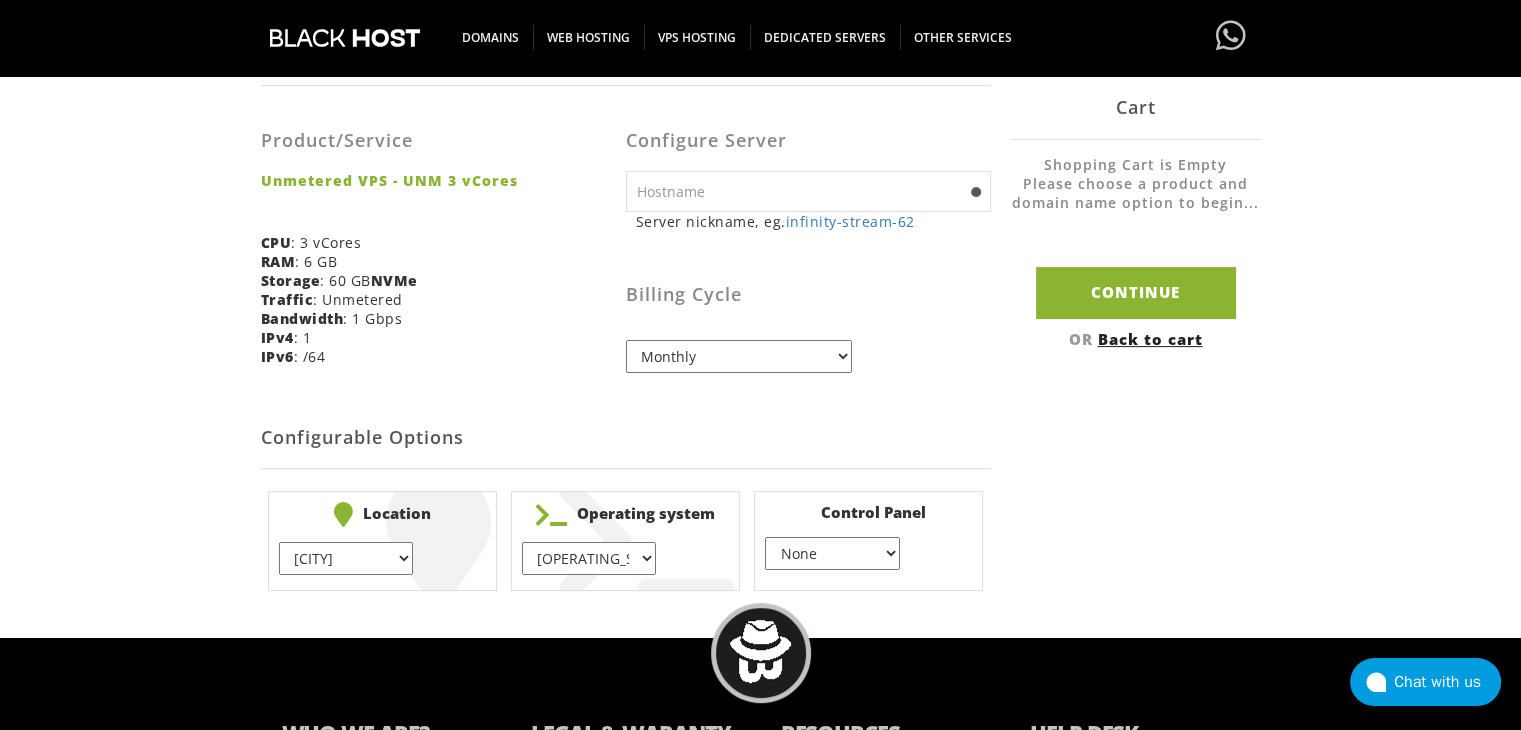 click on "[OS_NAME]
}
[OS_NAME]
}
[OS_NAME]
}
[OS_NAME]
}
[OS_NAME]
}
[OS_NAME]
}
[OS_NAME]
}
[OS_NAME]
}
[OS_NAME]
}
[OS_NAME]
}
[OS_NAME]
}
[OS_NAME]
}" at bounding box center [589, 558] 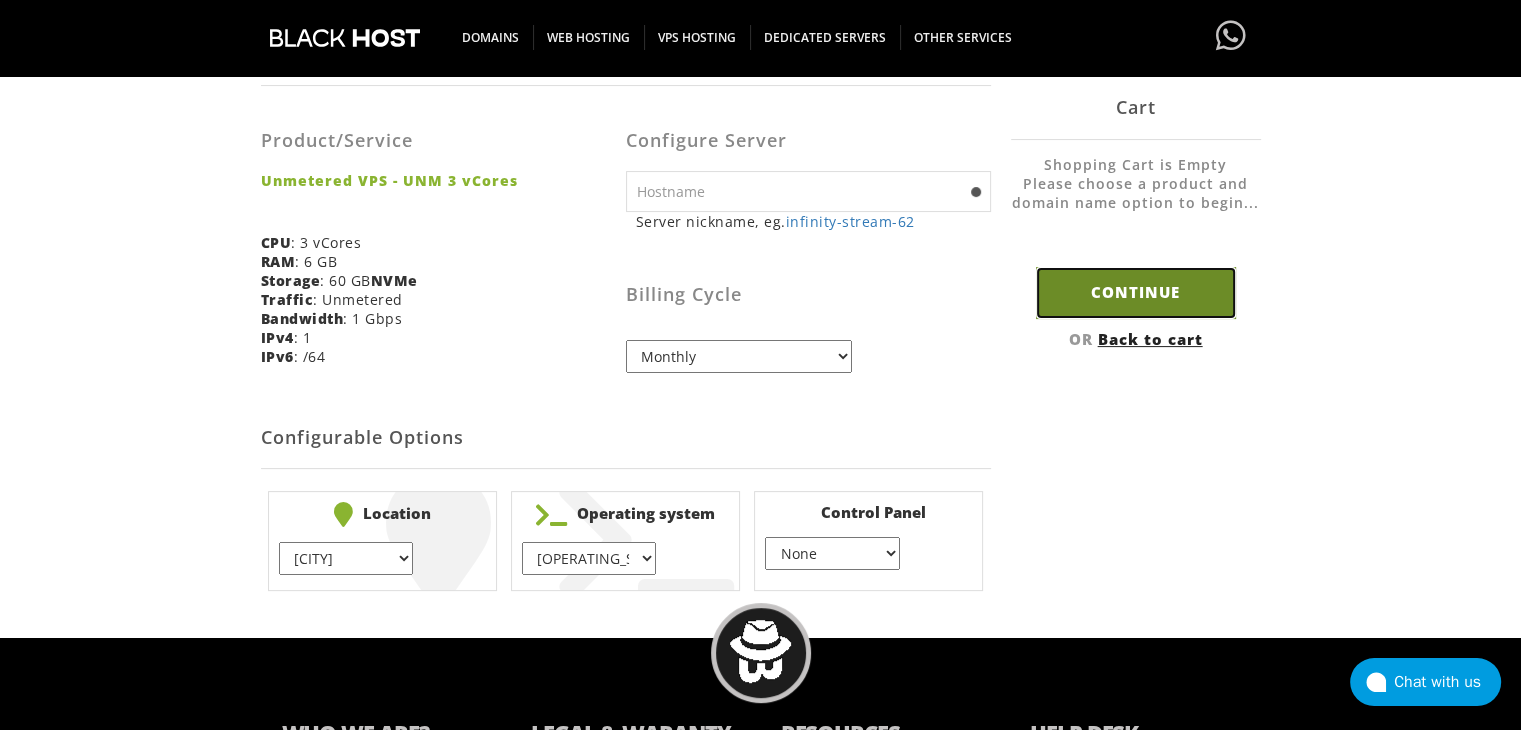 click on "Continue" at bounding box center [1136, 292] 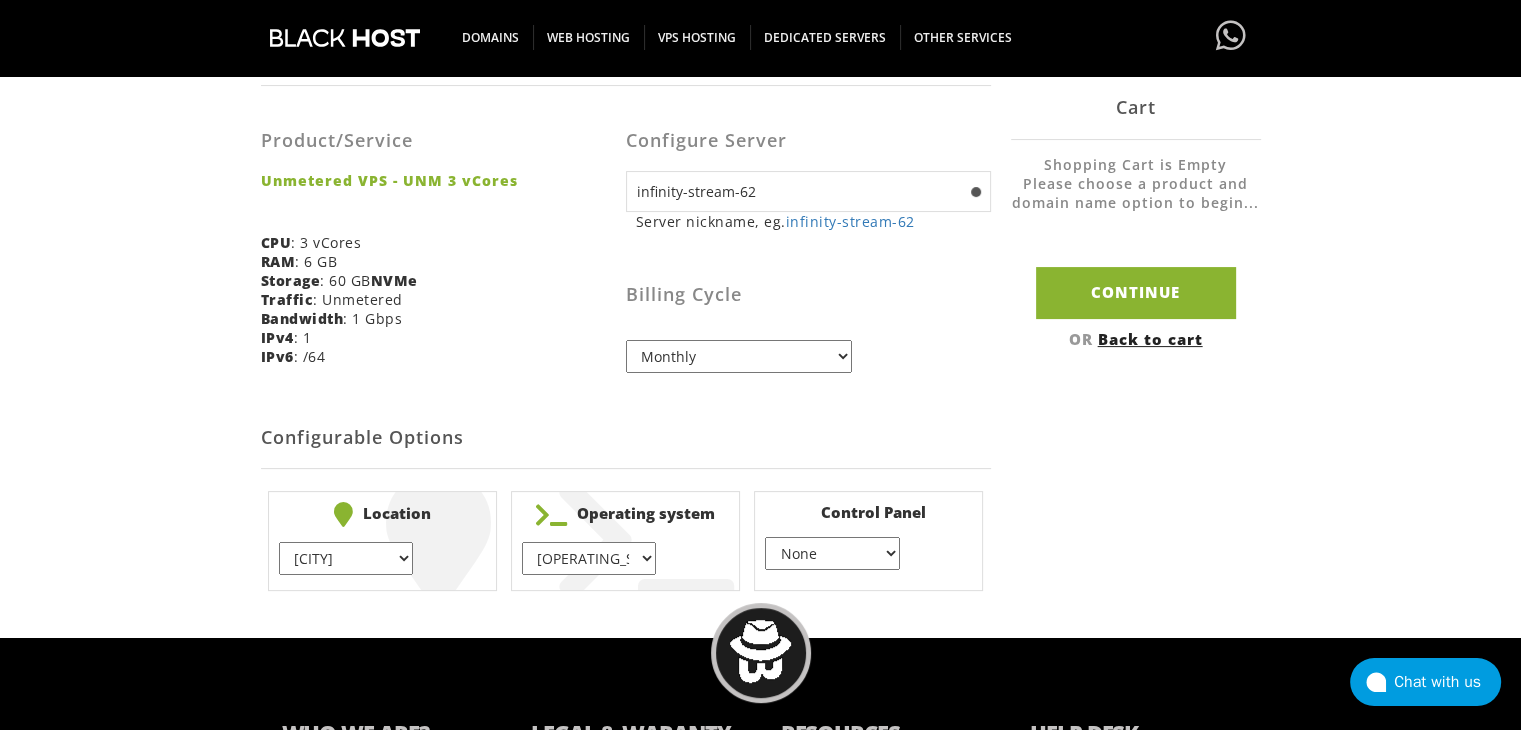 click on "infinity-stream-62" at bounding box center (808, 191) 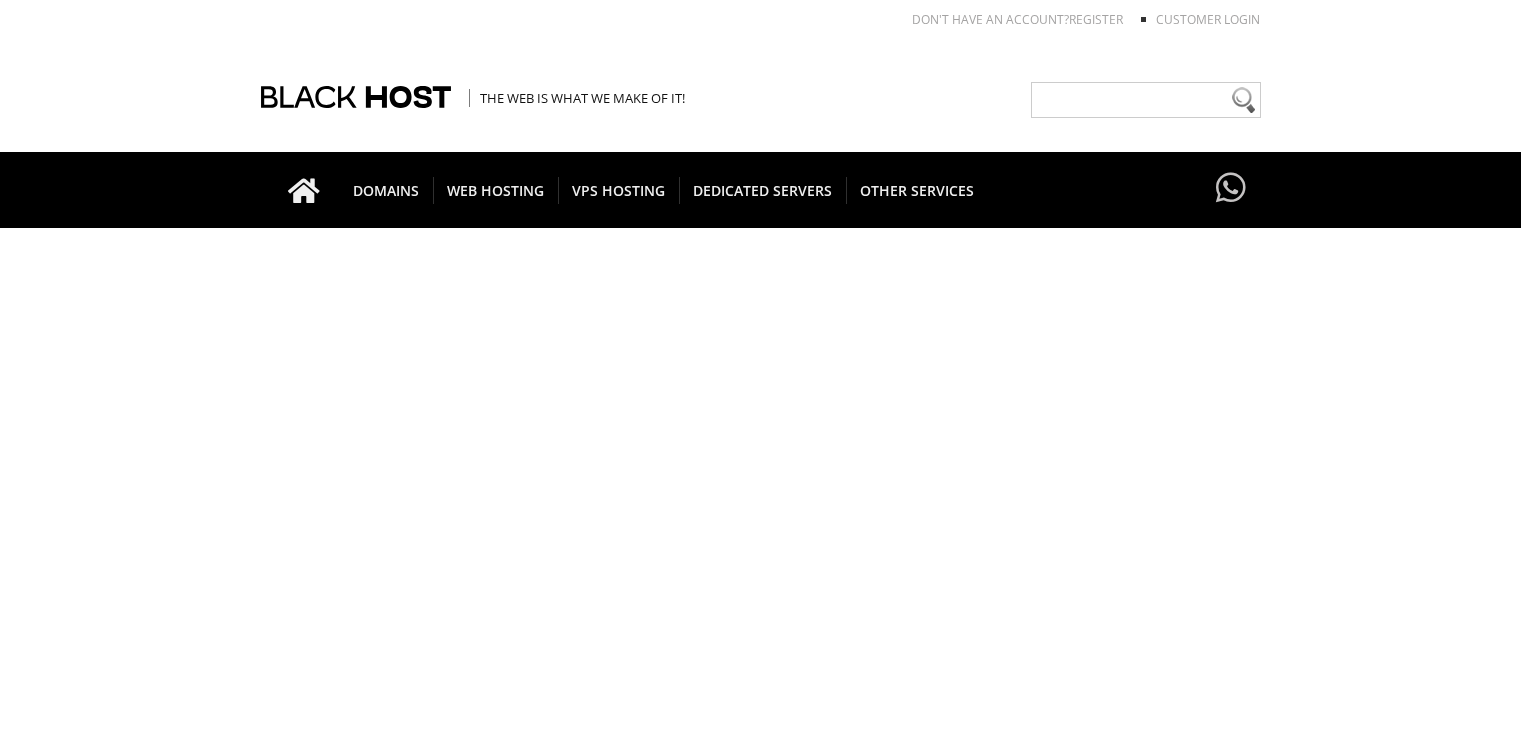 scroll, scrollTop: 0, scrollLeft: 0, axis: both 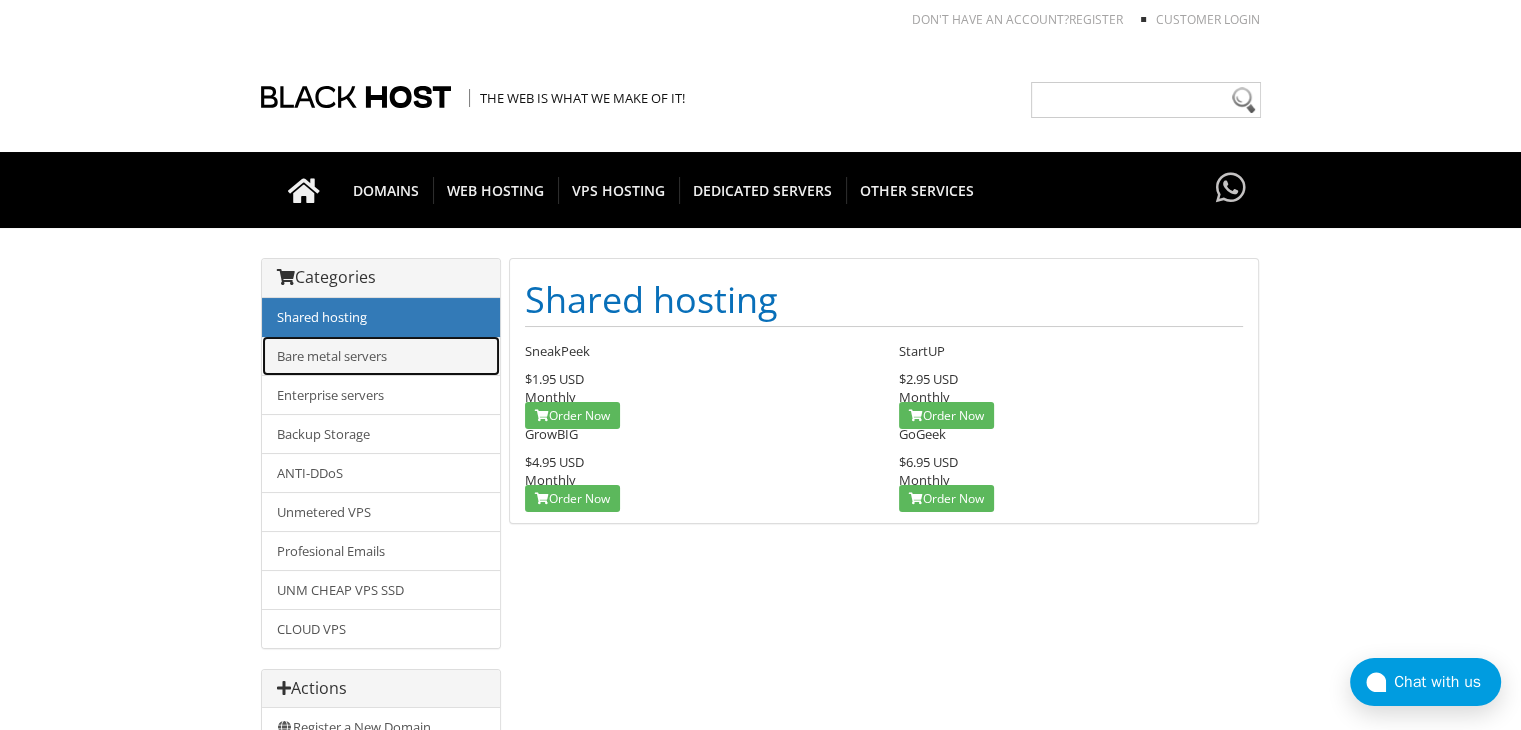 click on "Bare metal servers" at bounding box center [381, 356] 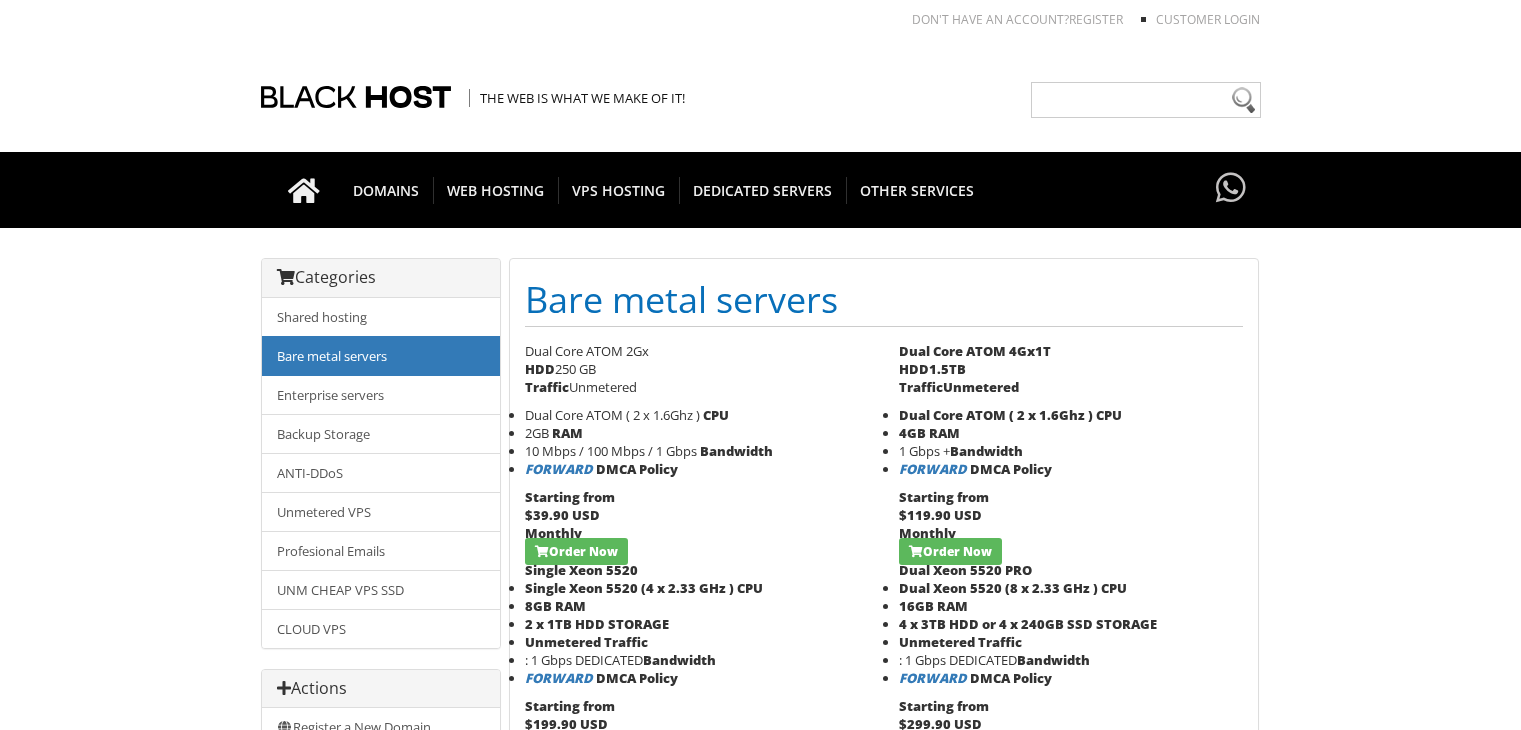 scroll, scrollTop: 0, scrollLeft: 0, axis: both 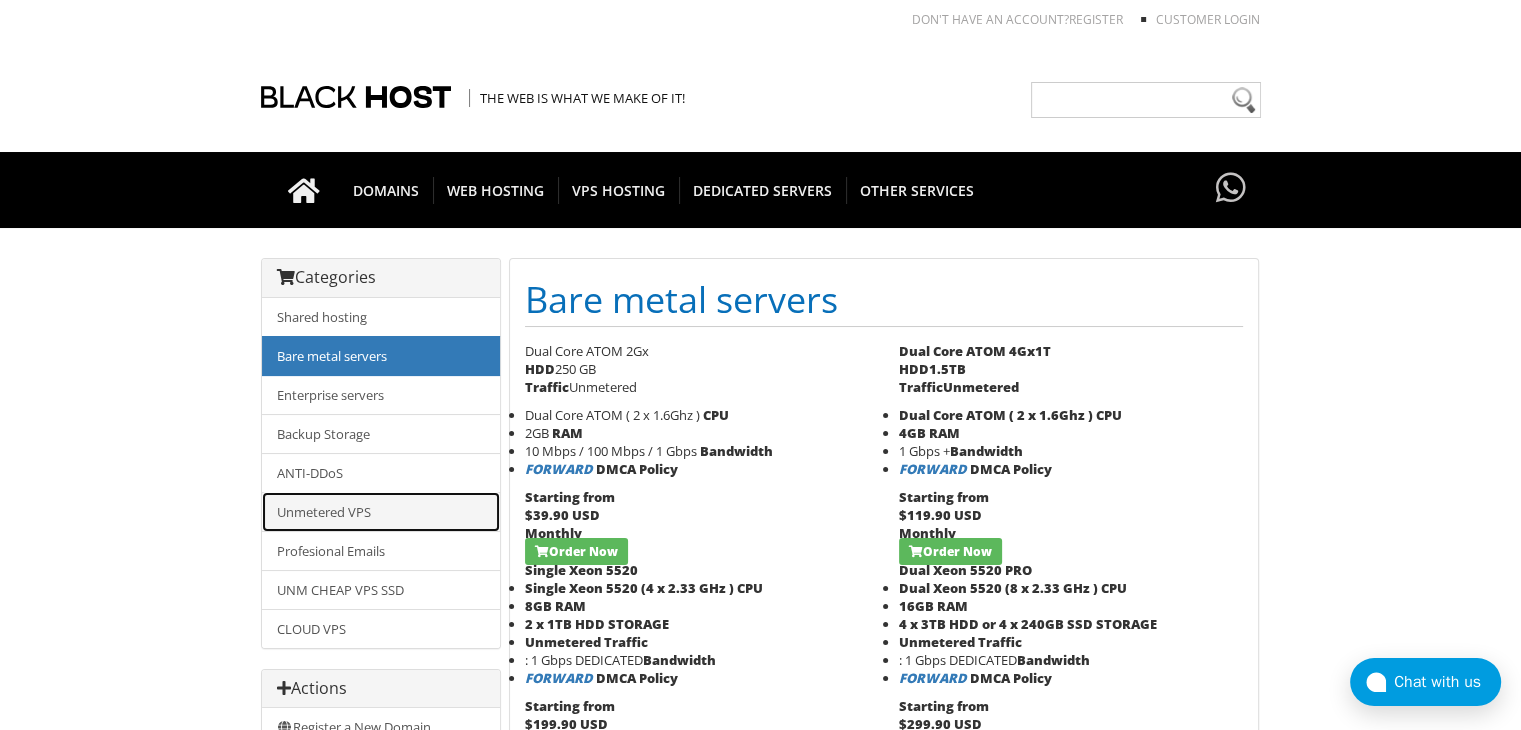 click on "Unmetered VPS" at bounding box center [381, 512] 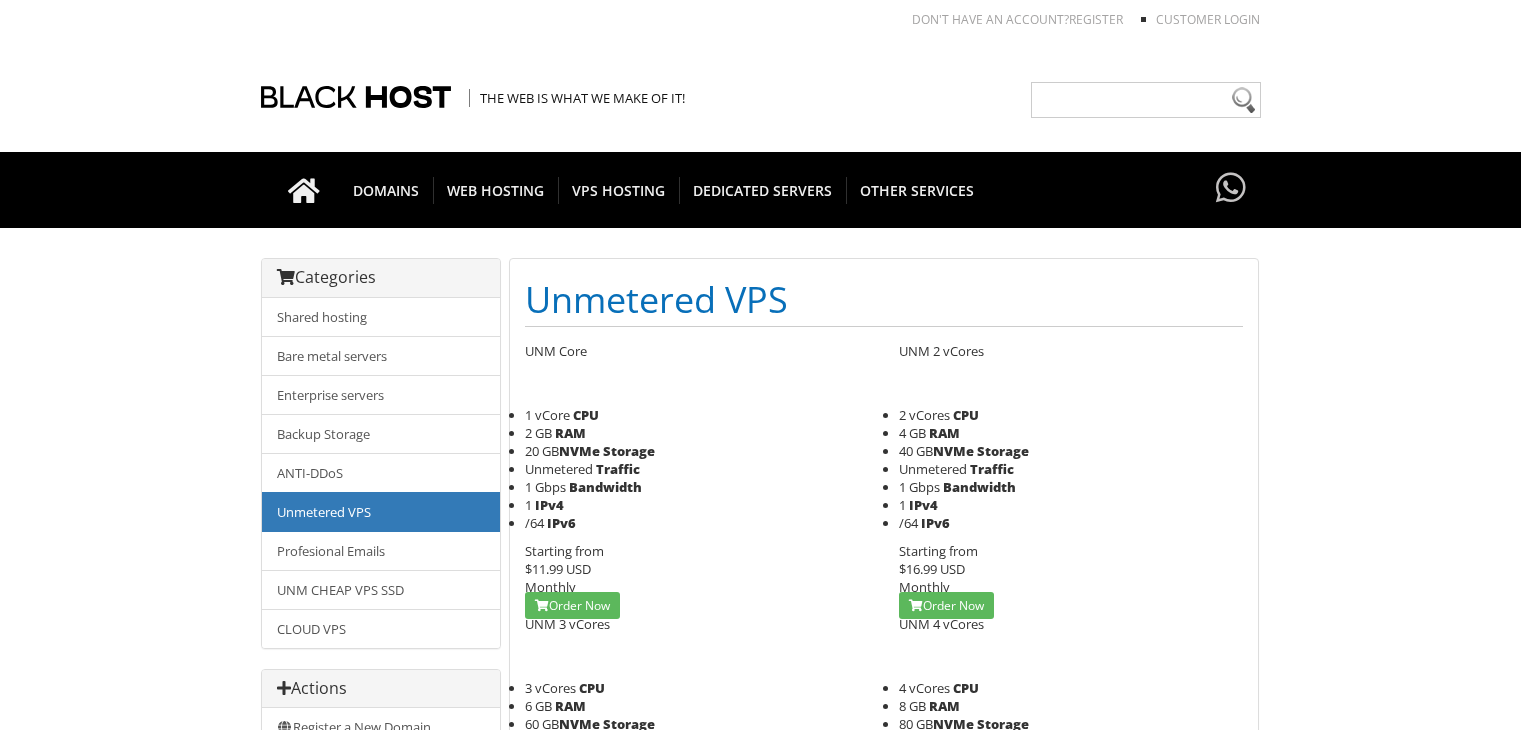 scroll, scrollTop: 0, scrollLeft: 0, axis: both 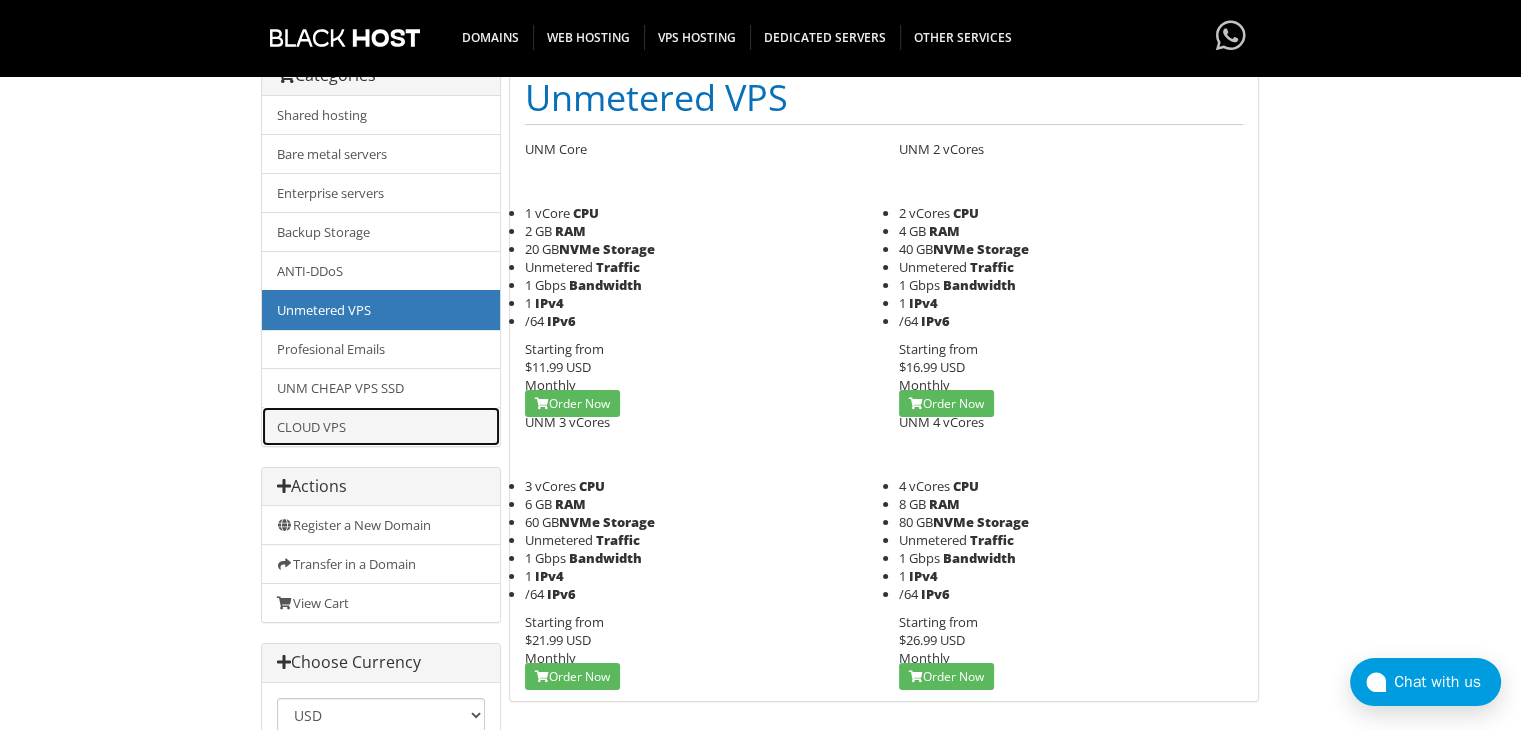 click on "CLOUD VPS" at bounding box center [381, 426] 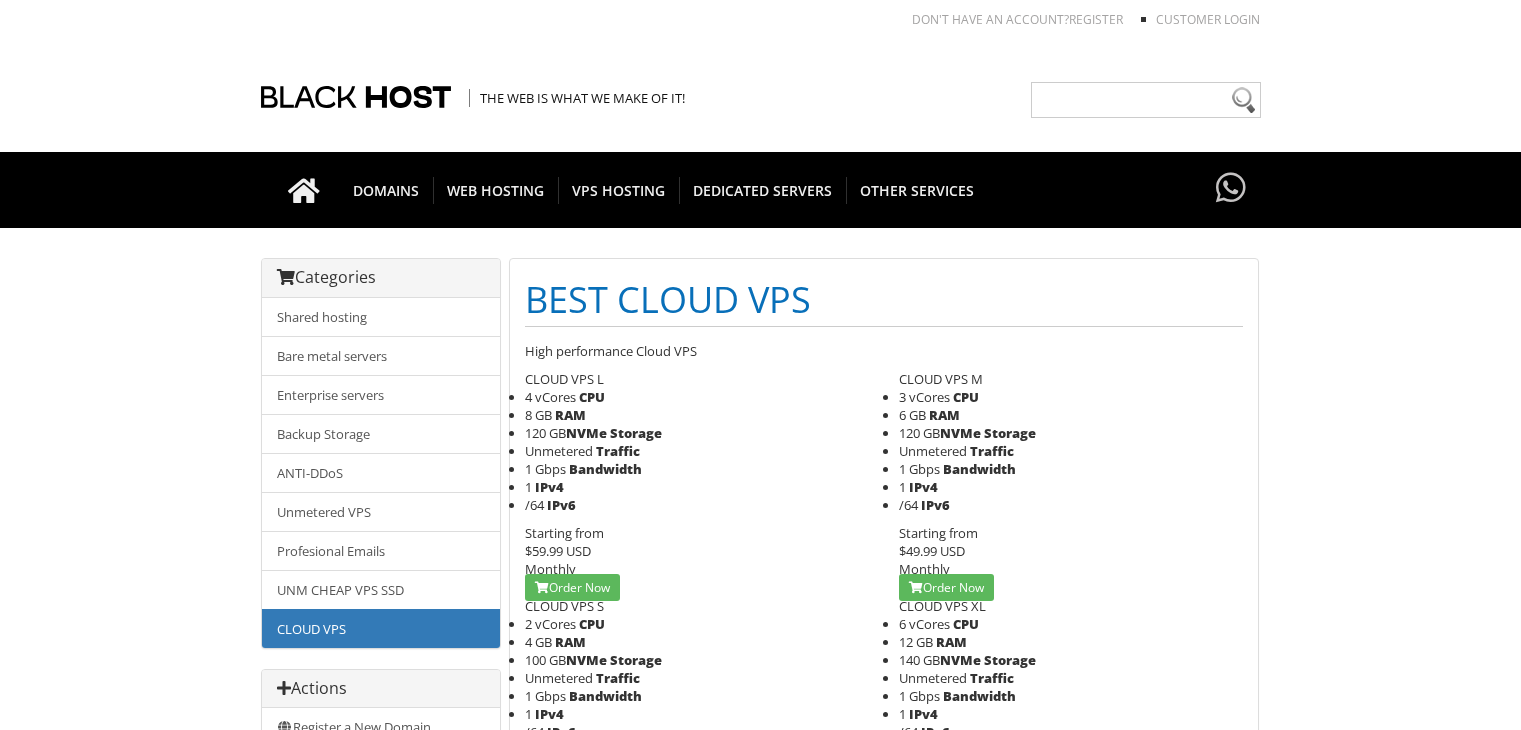 scroll, scrollTop: 0, scrollLeft: 0, axis: both 